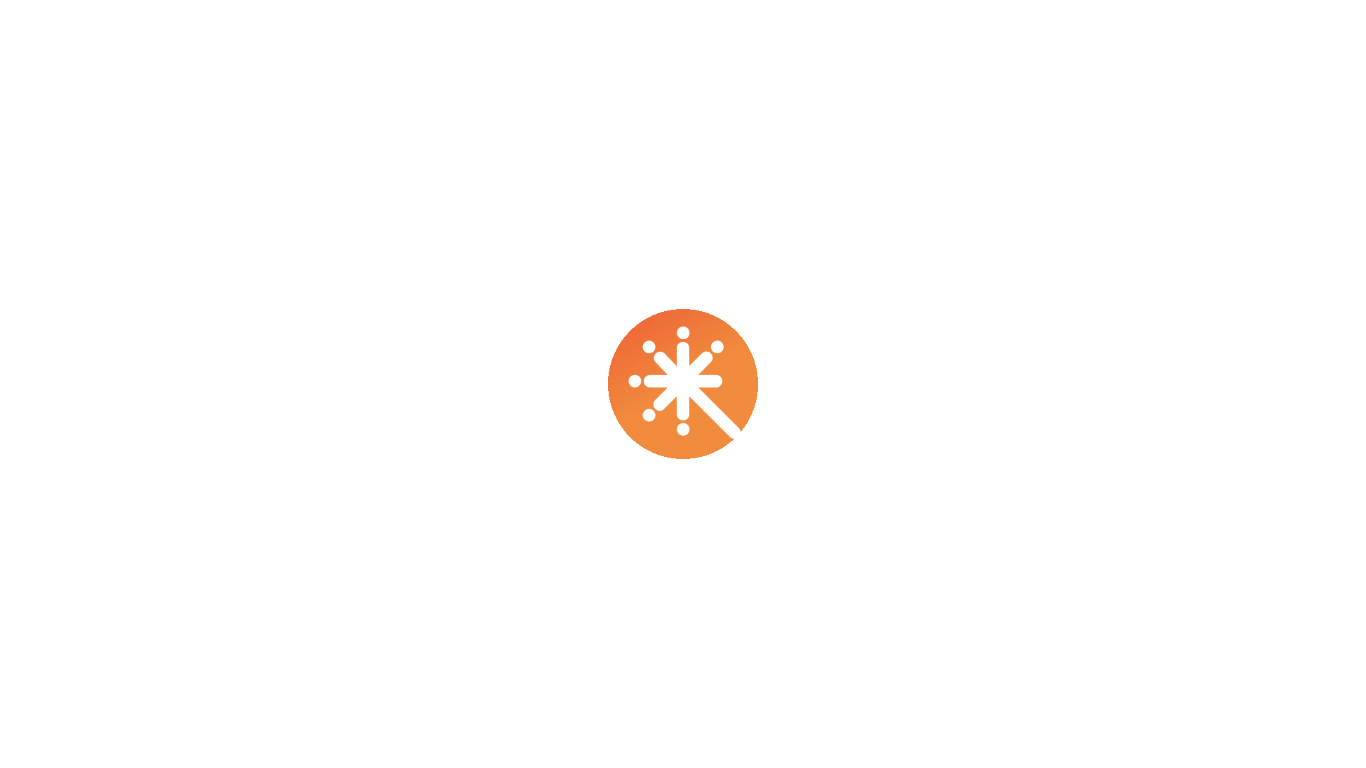 scroll, scrollTop: 0, scrollLeft: 0, axis: both 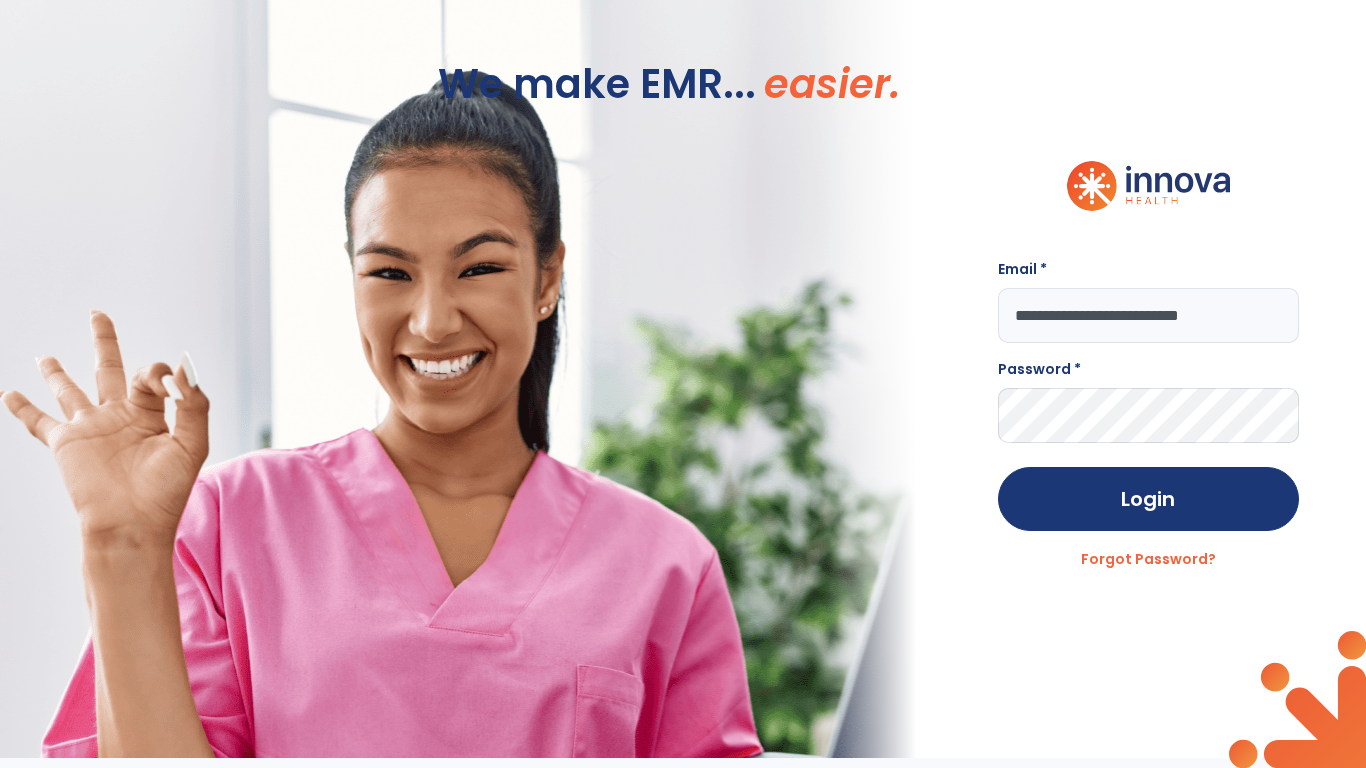 type on "**********" 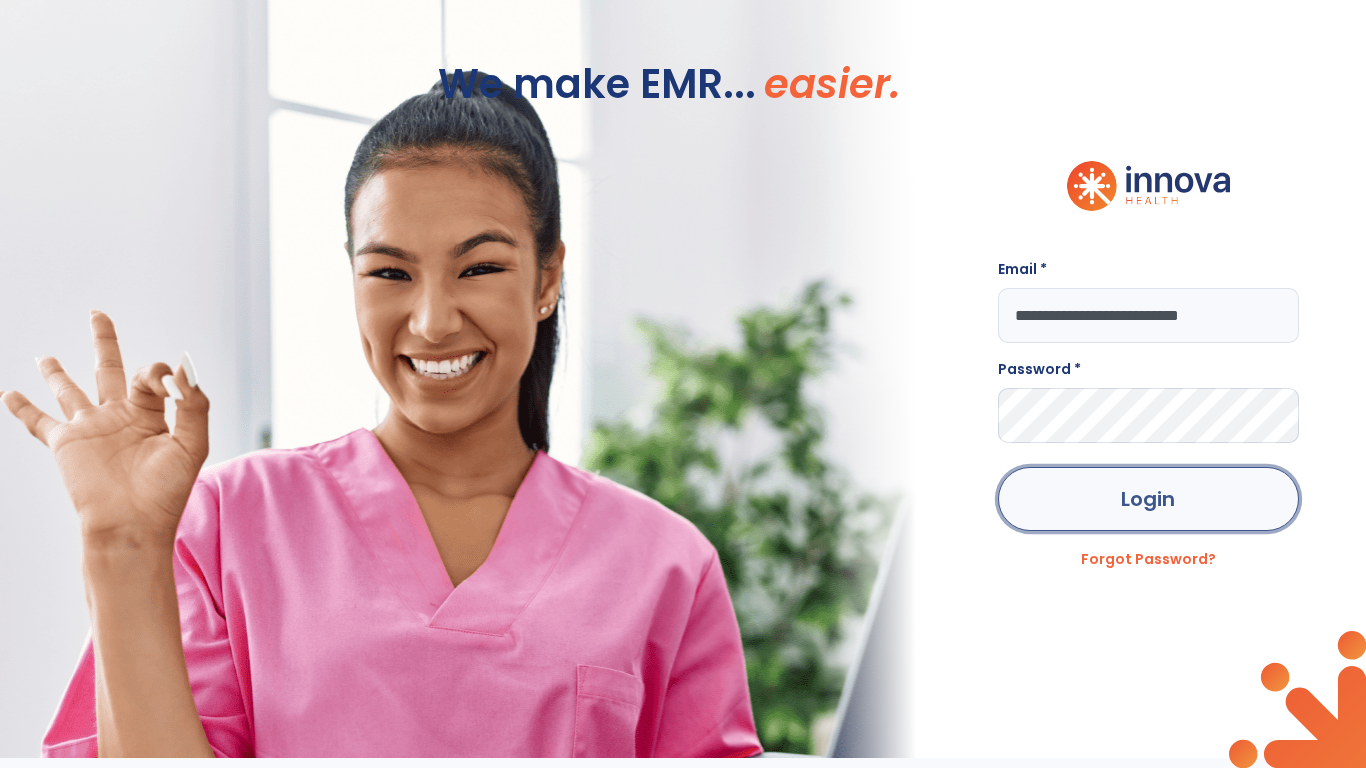 click on "Login" 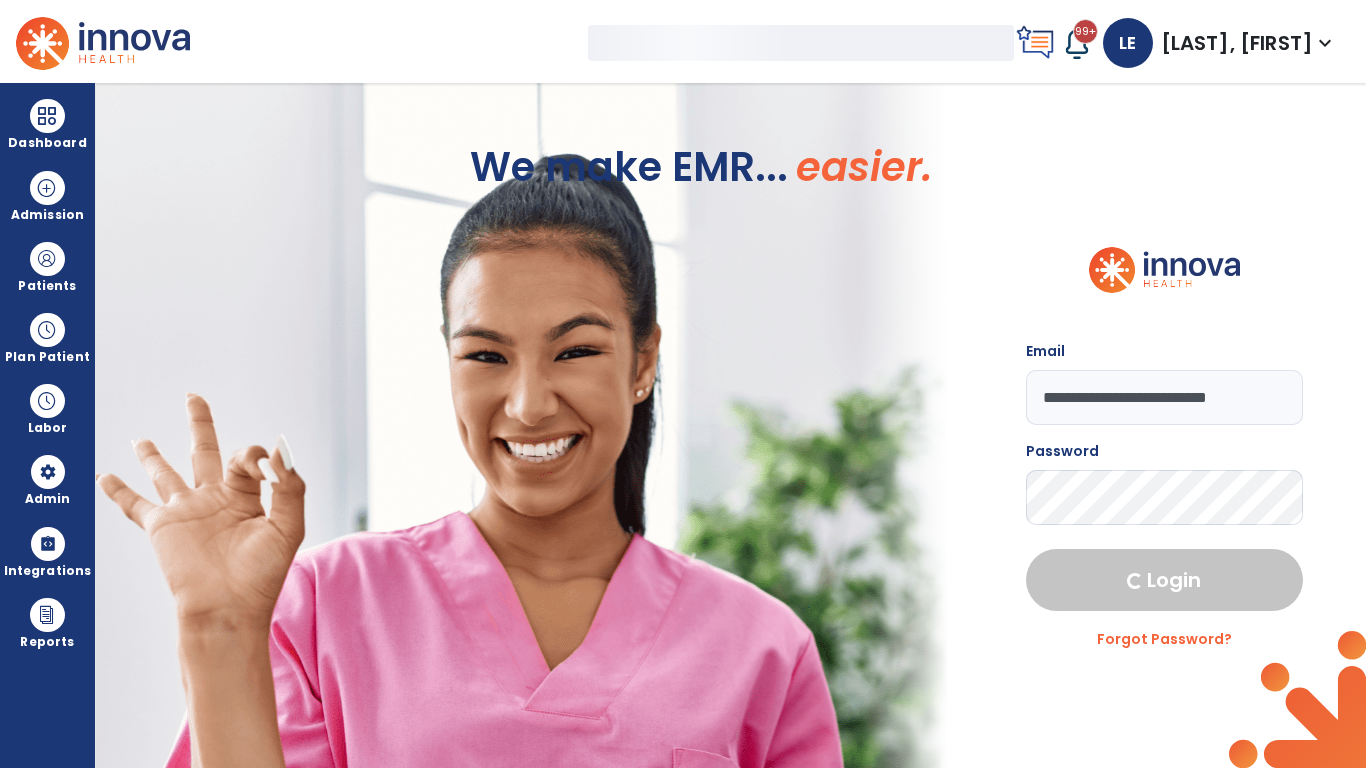 select on "***" 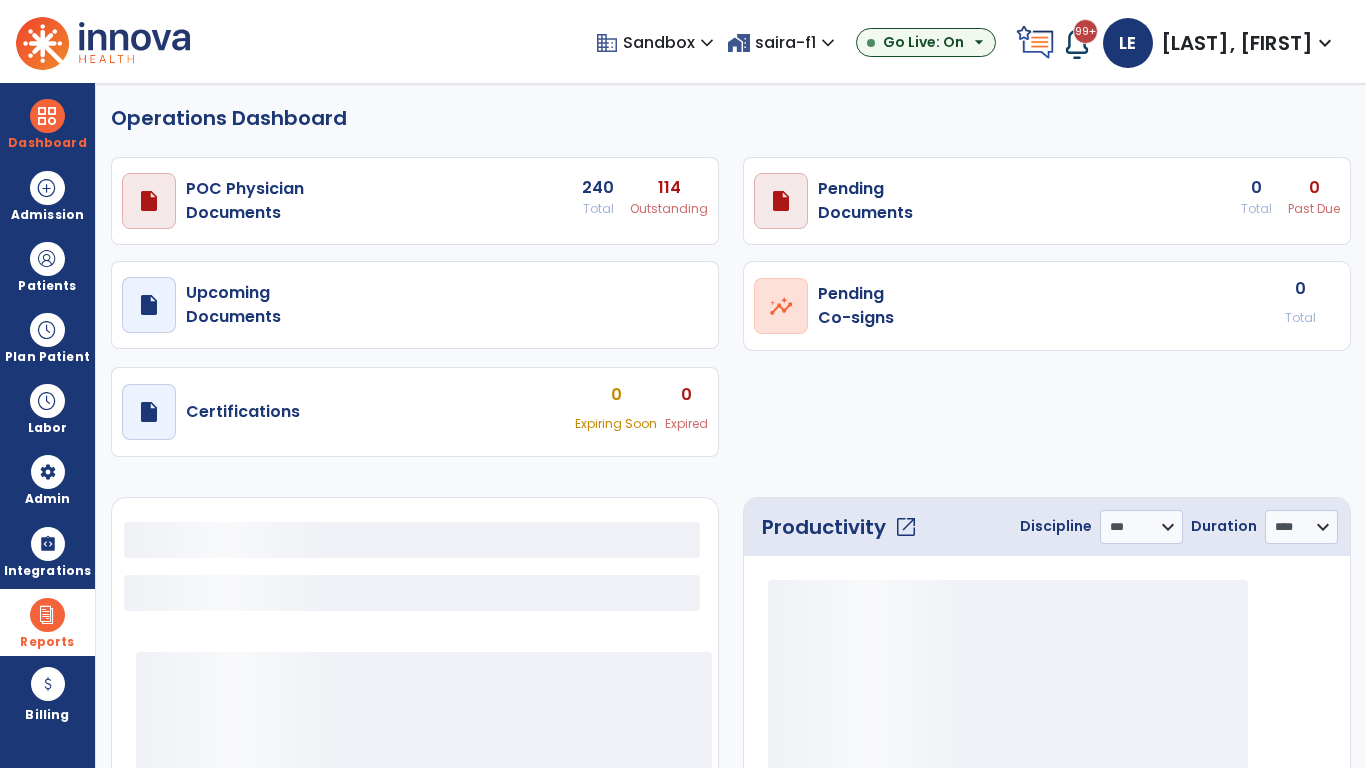 click at bounding box center (47, 615) 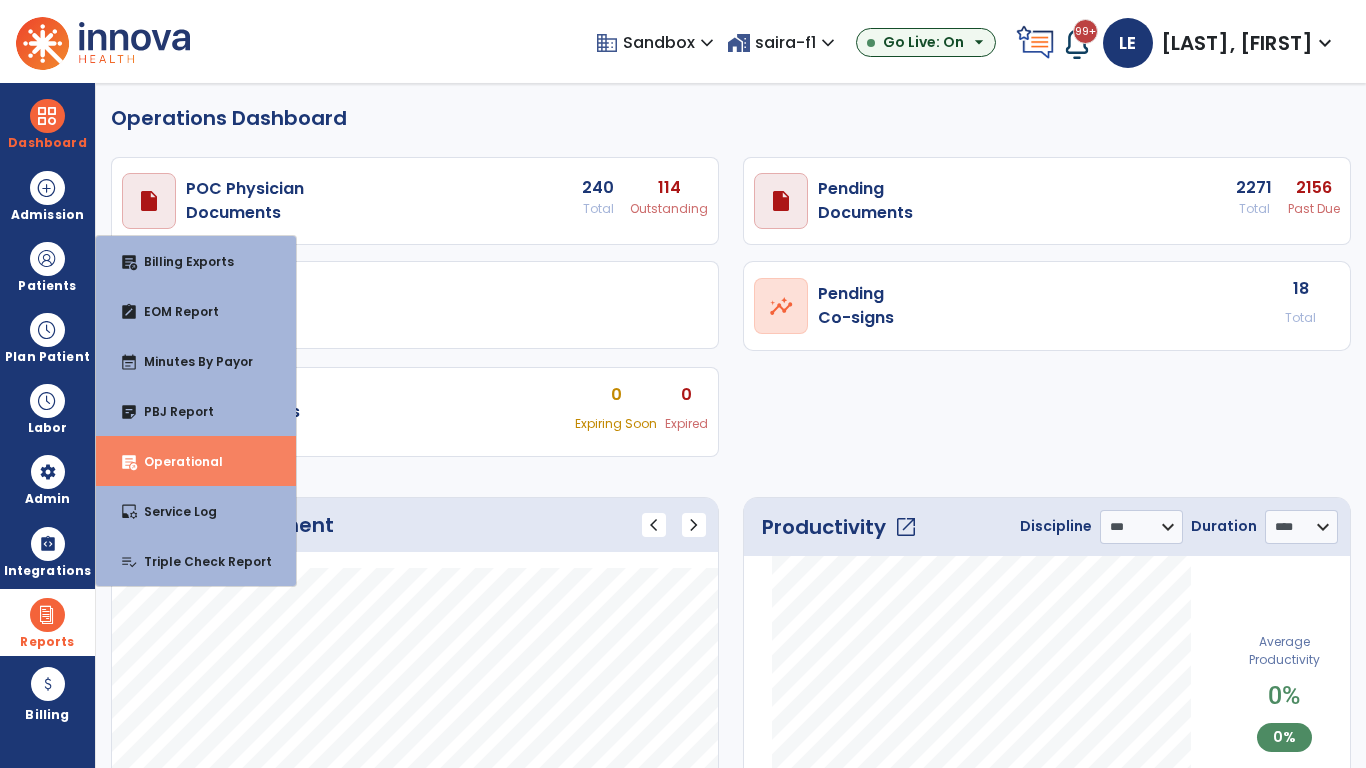 click on "Operational" at bounding box center (175, 461) 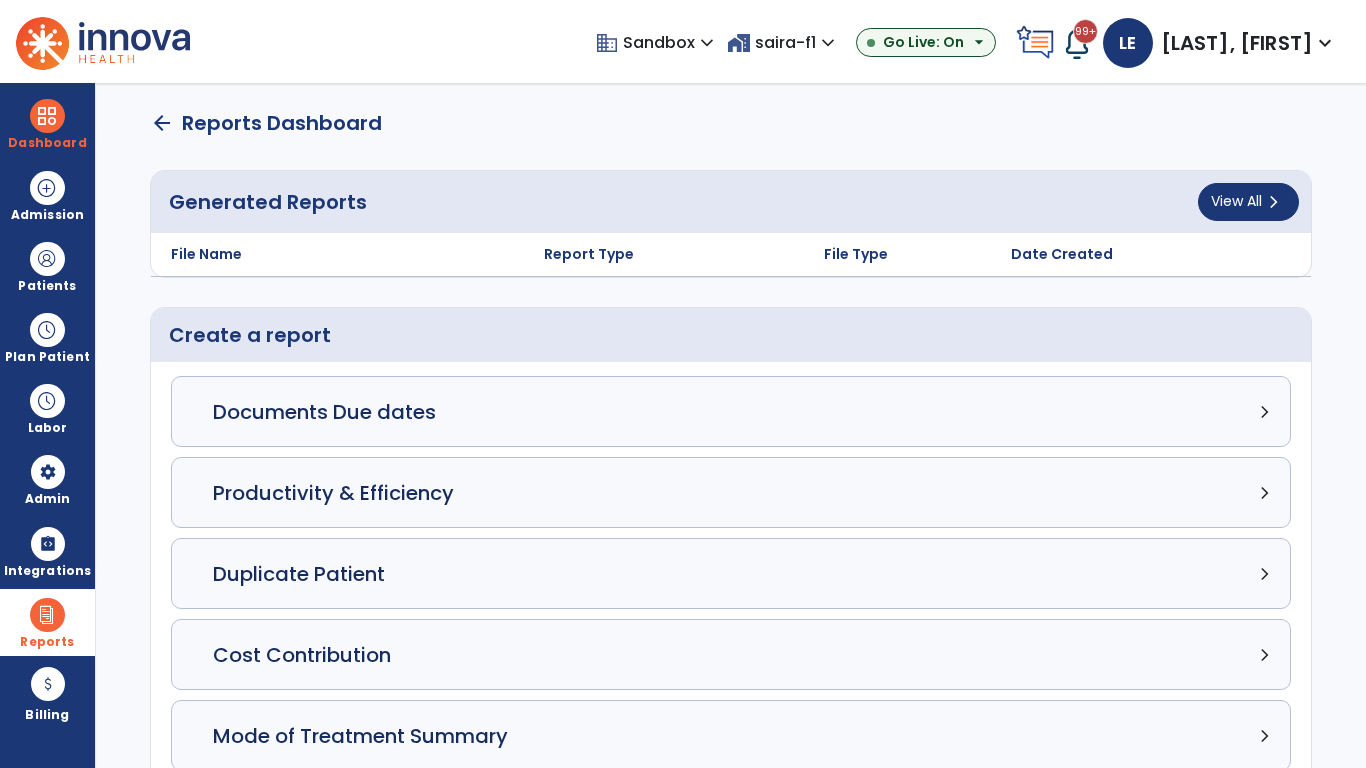 click on "Census Detail chevron_right" 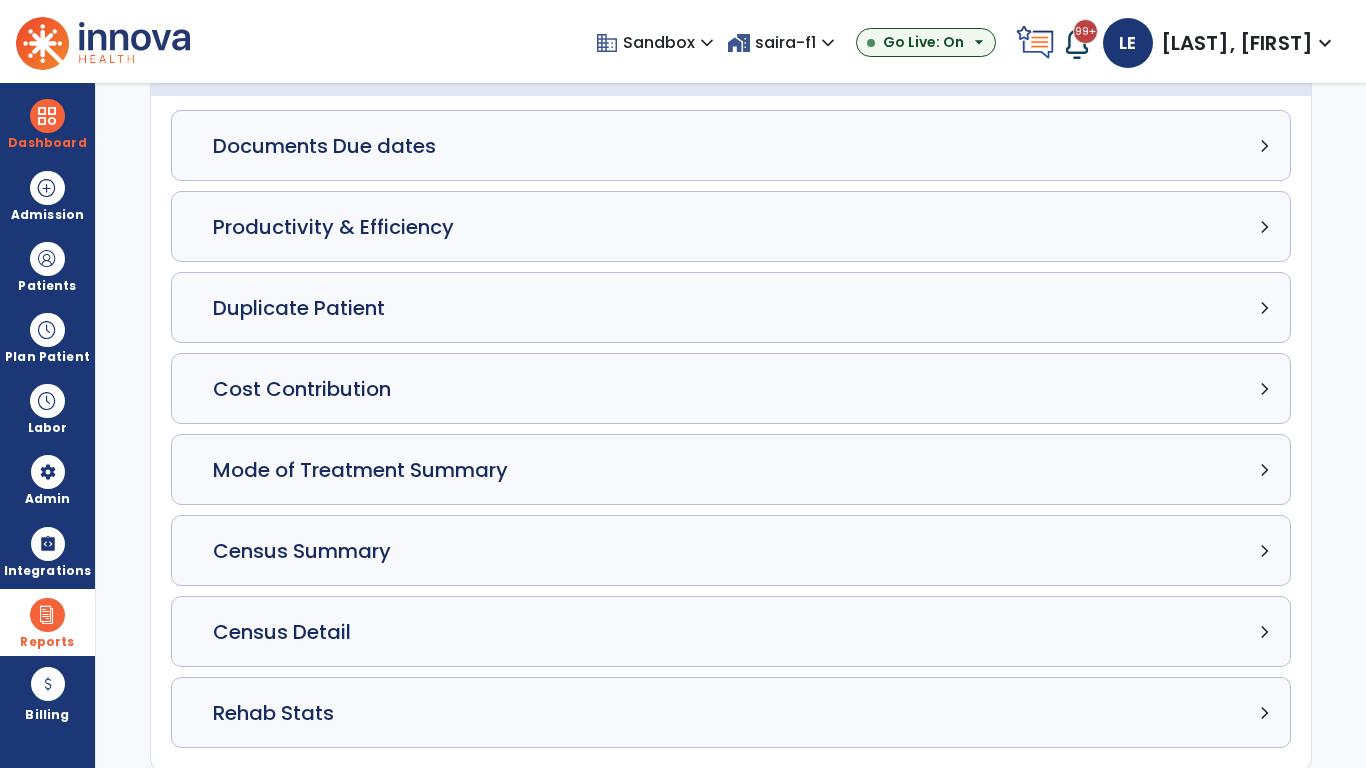 select on "*****" 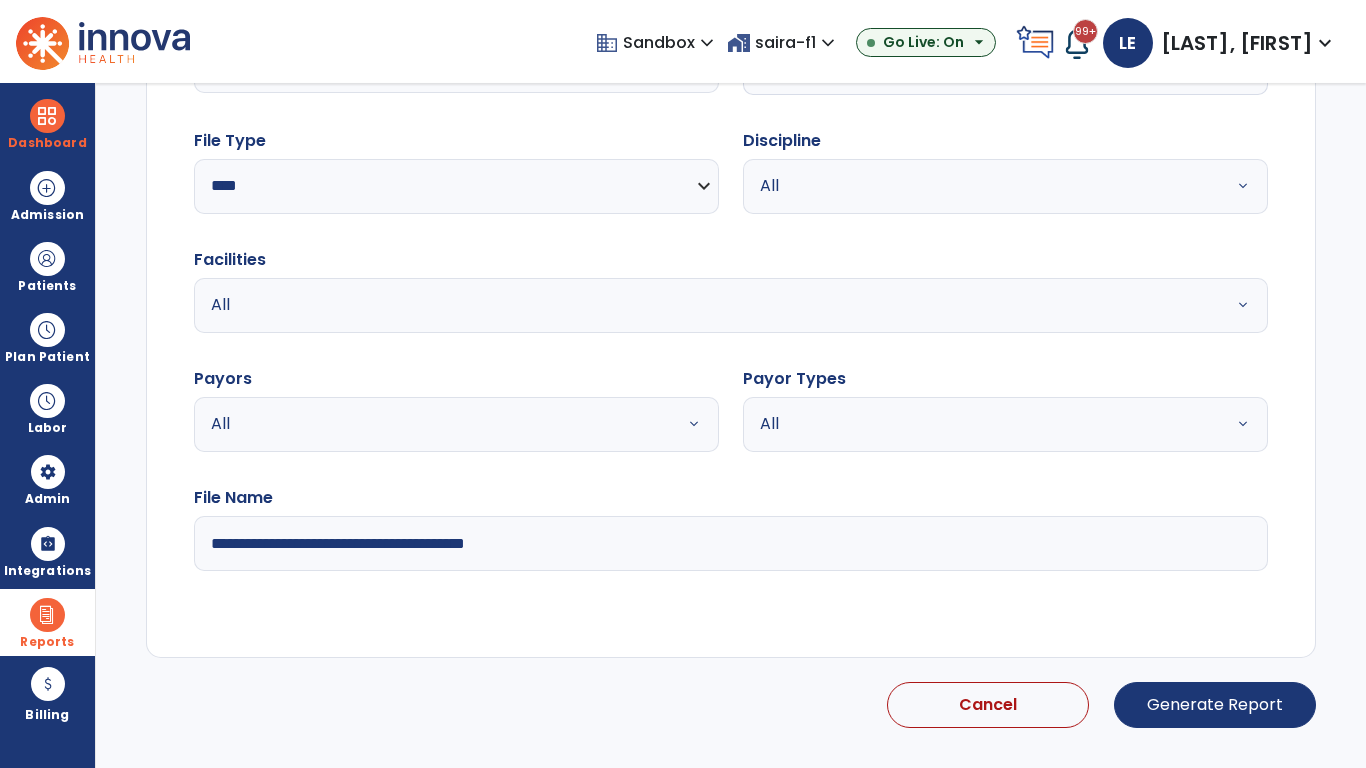 select on "*****" 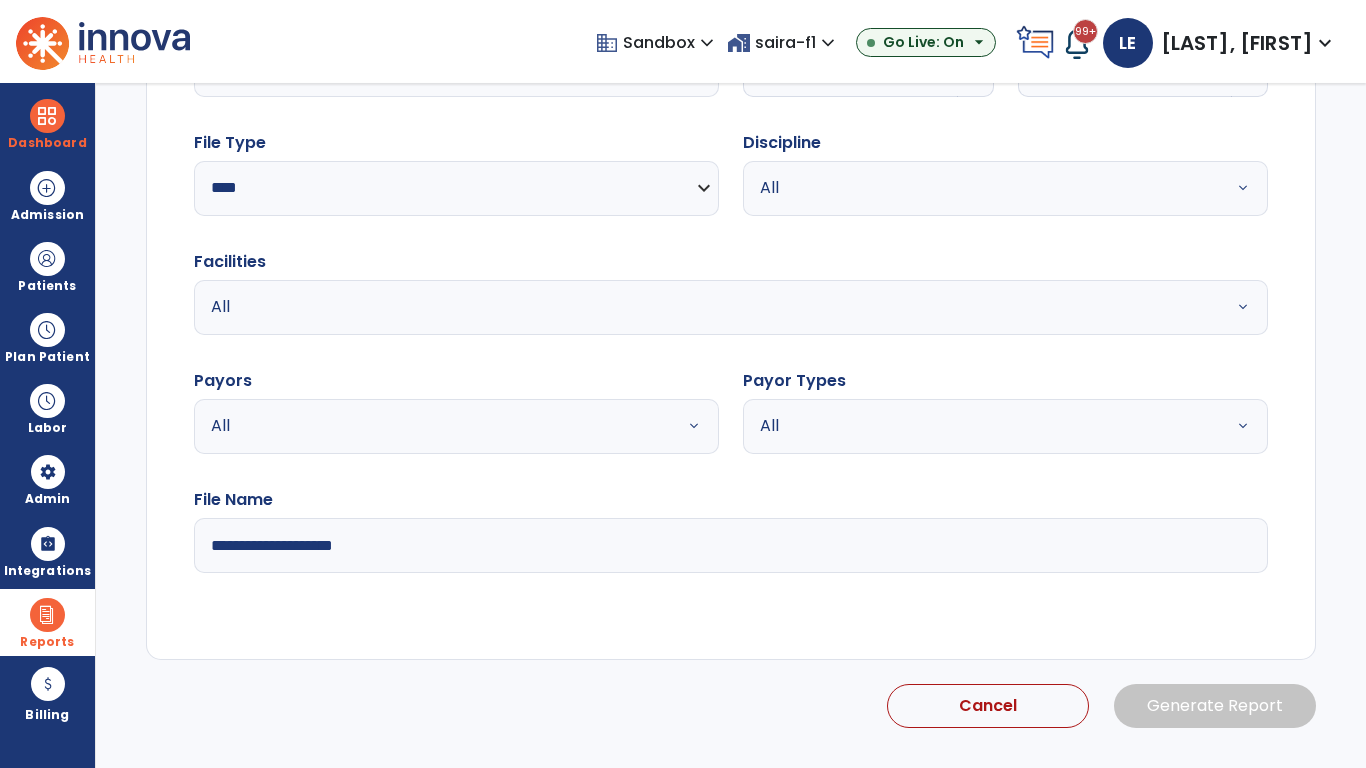 click 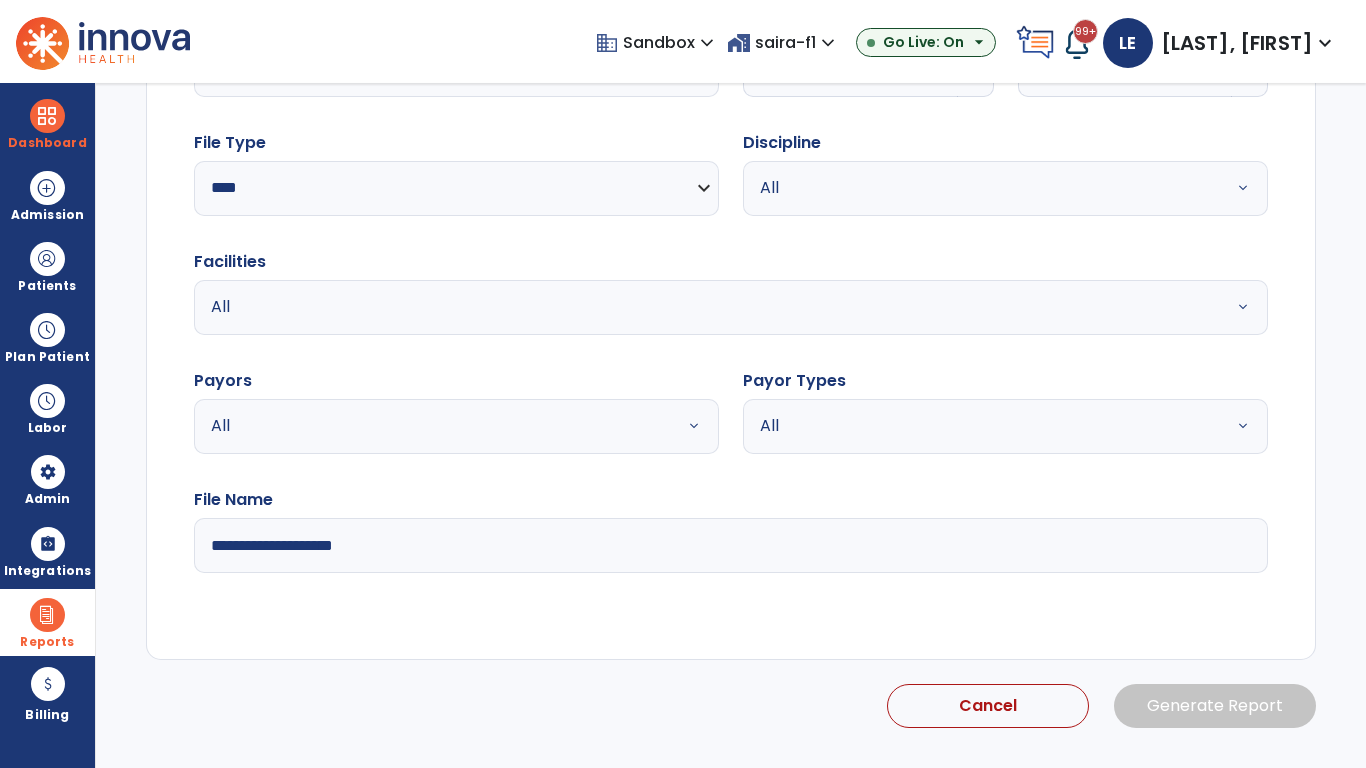 select on "*" 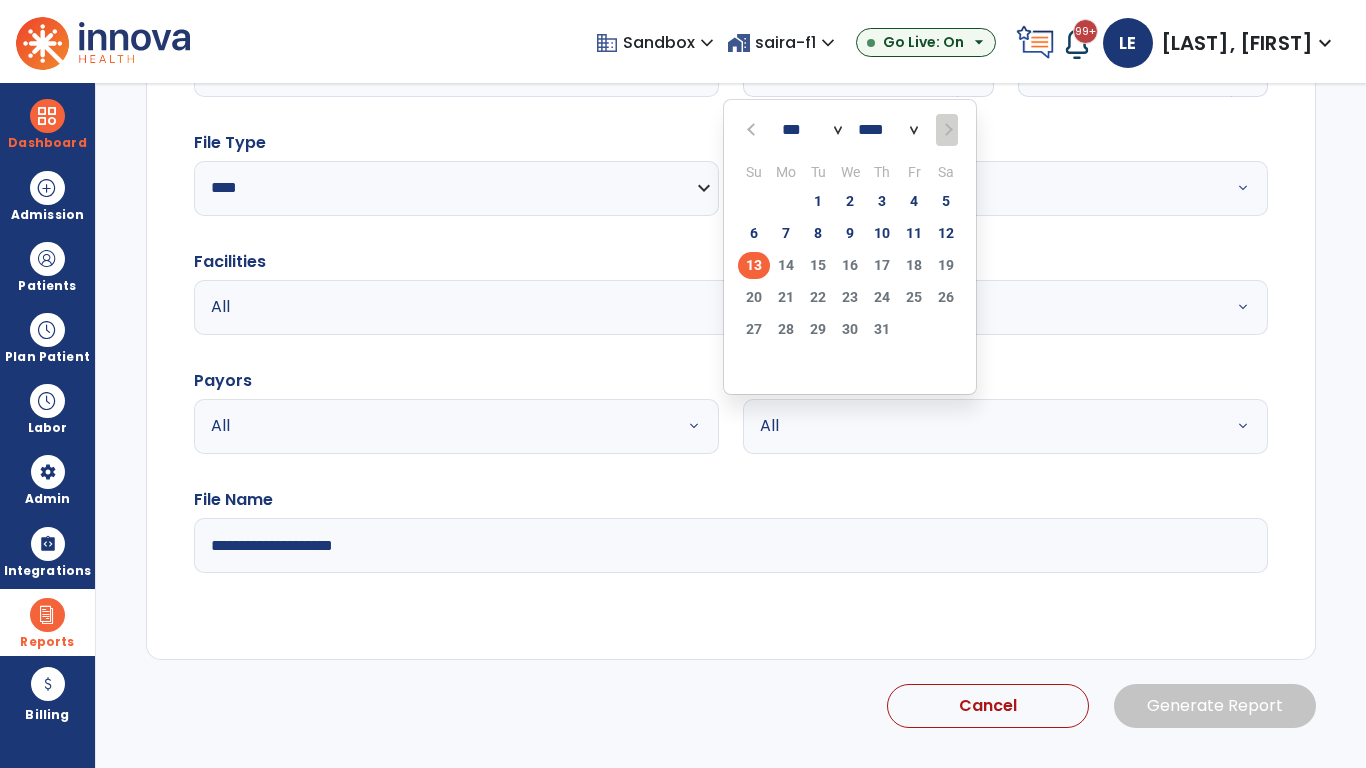 scroll, scrollTop: 192, scrollLeft: 0, axis: vertical 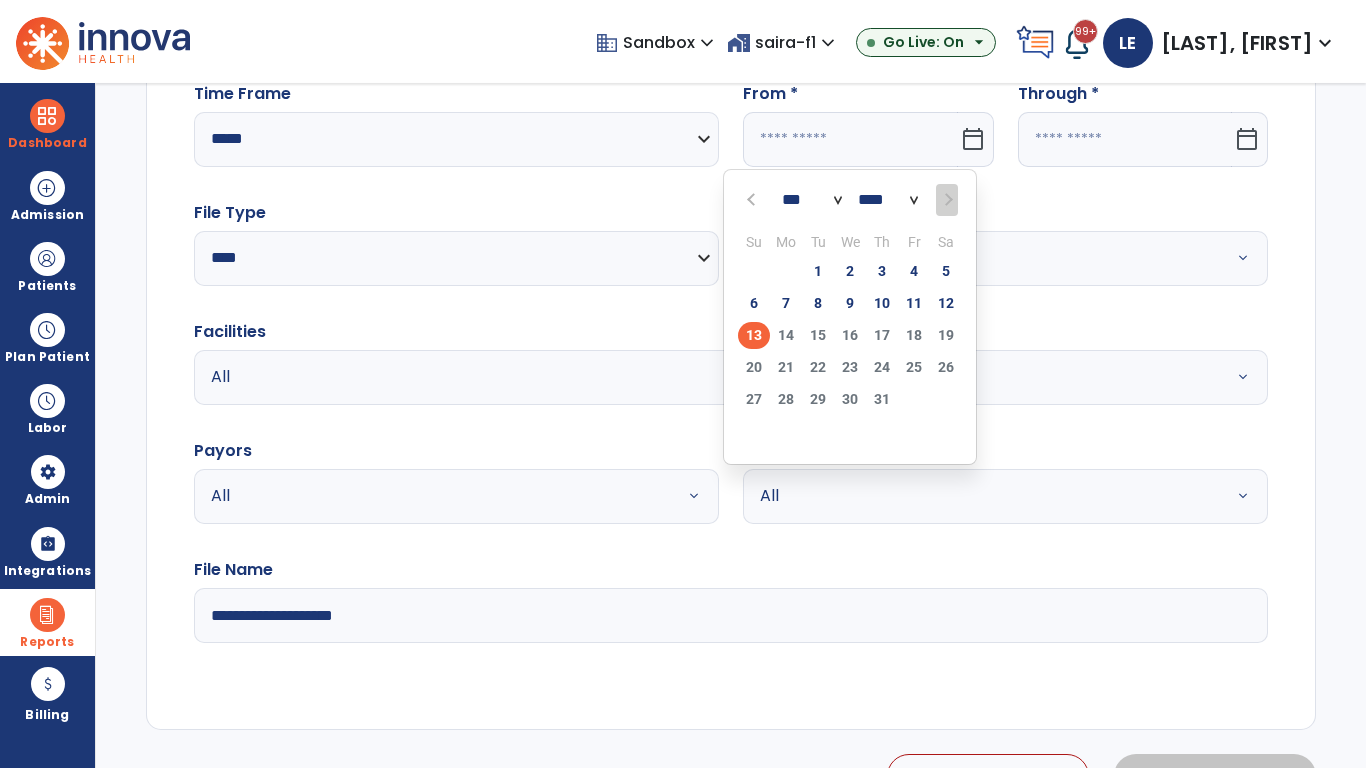 select on "****" 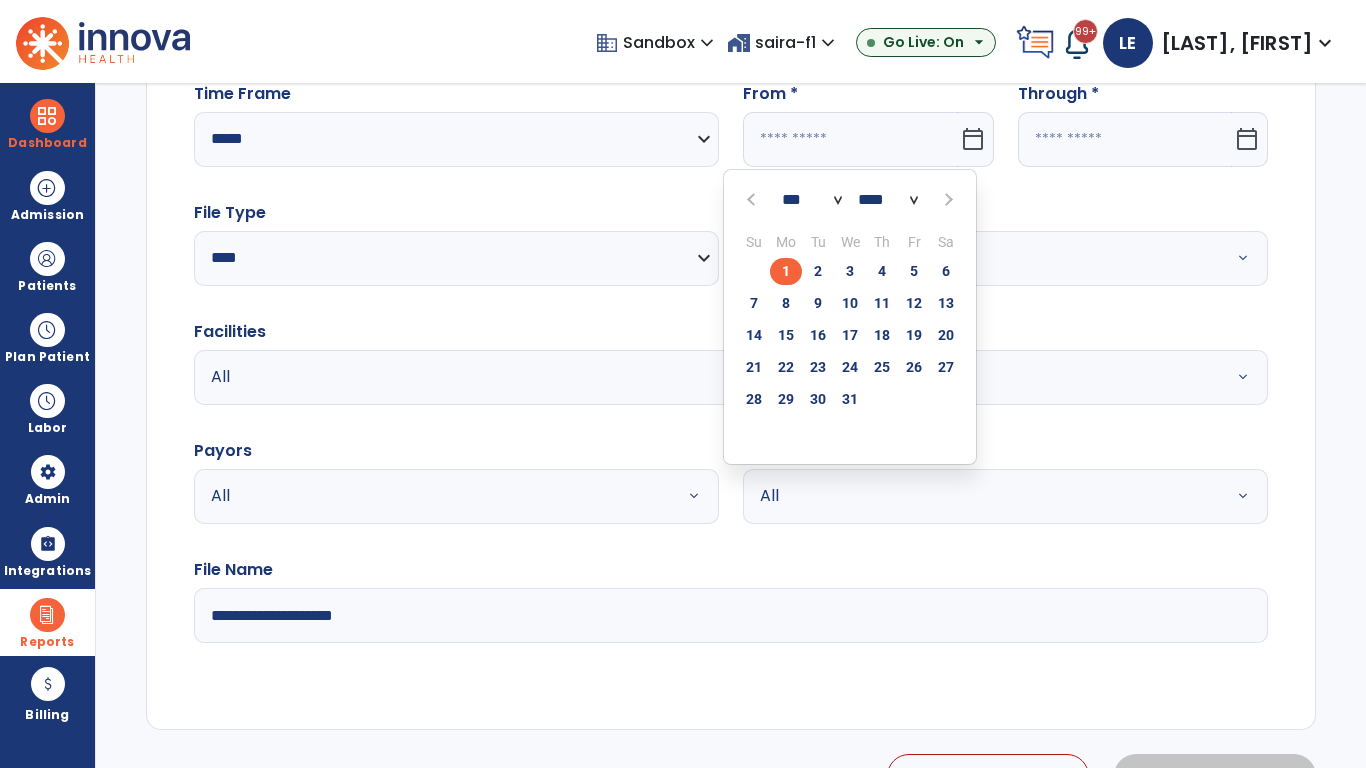 select on "**" 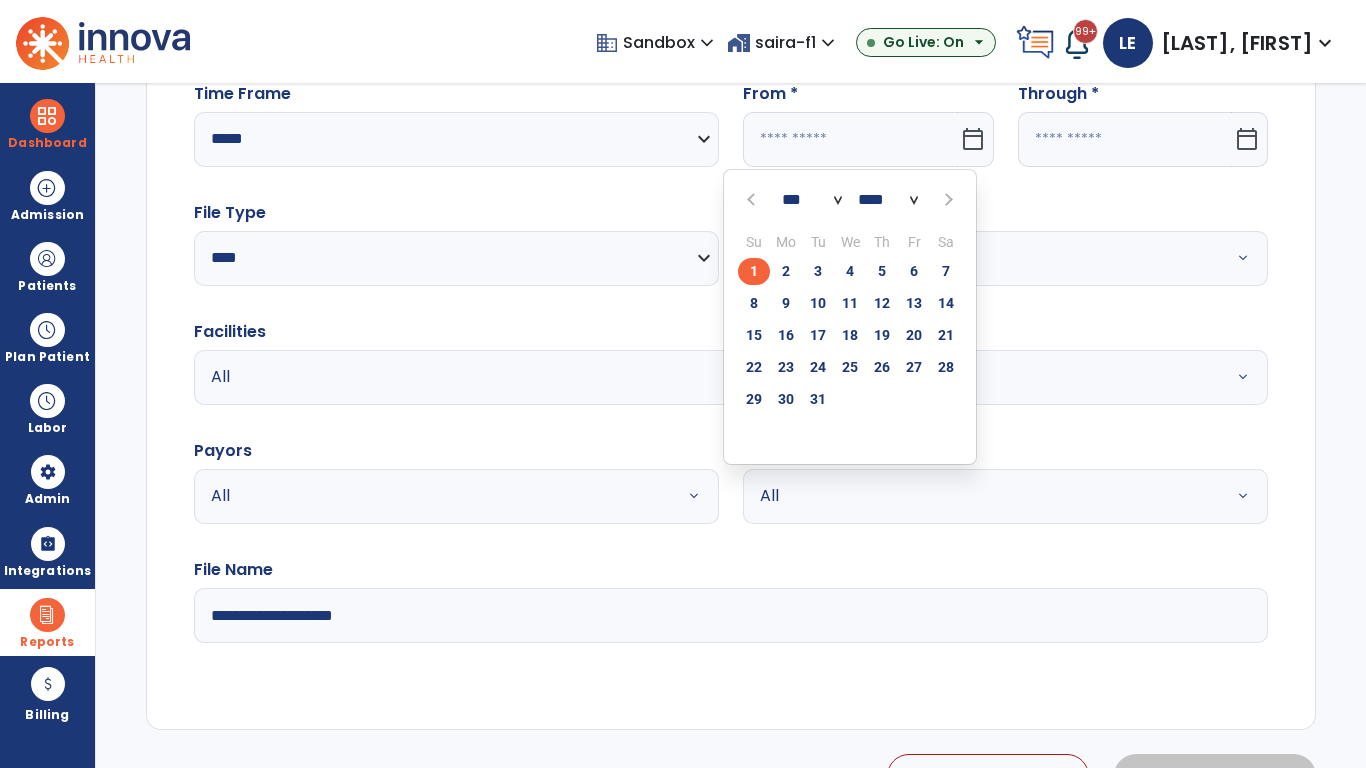 click on "1" 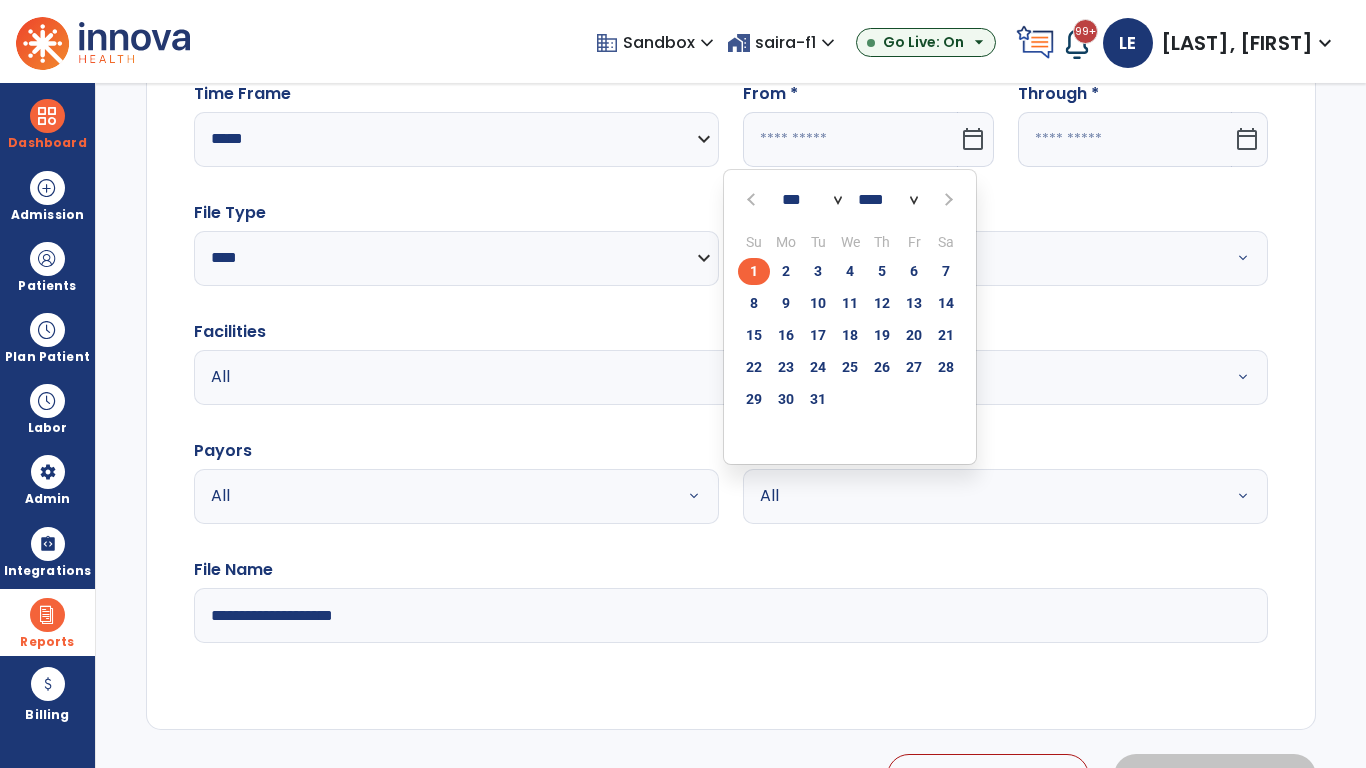 type on "**********" 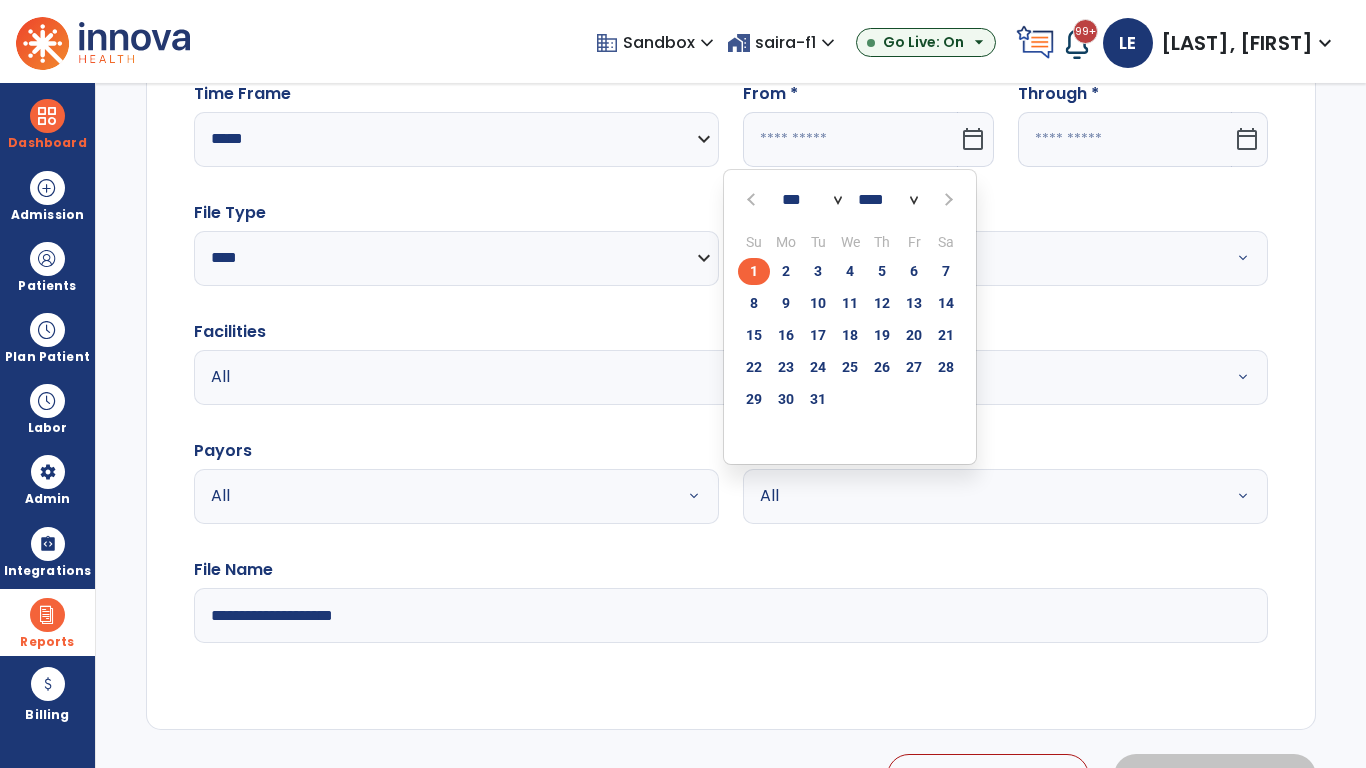 type on "*********" 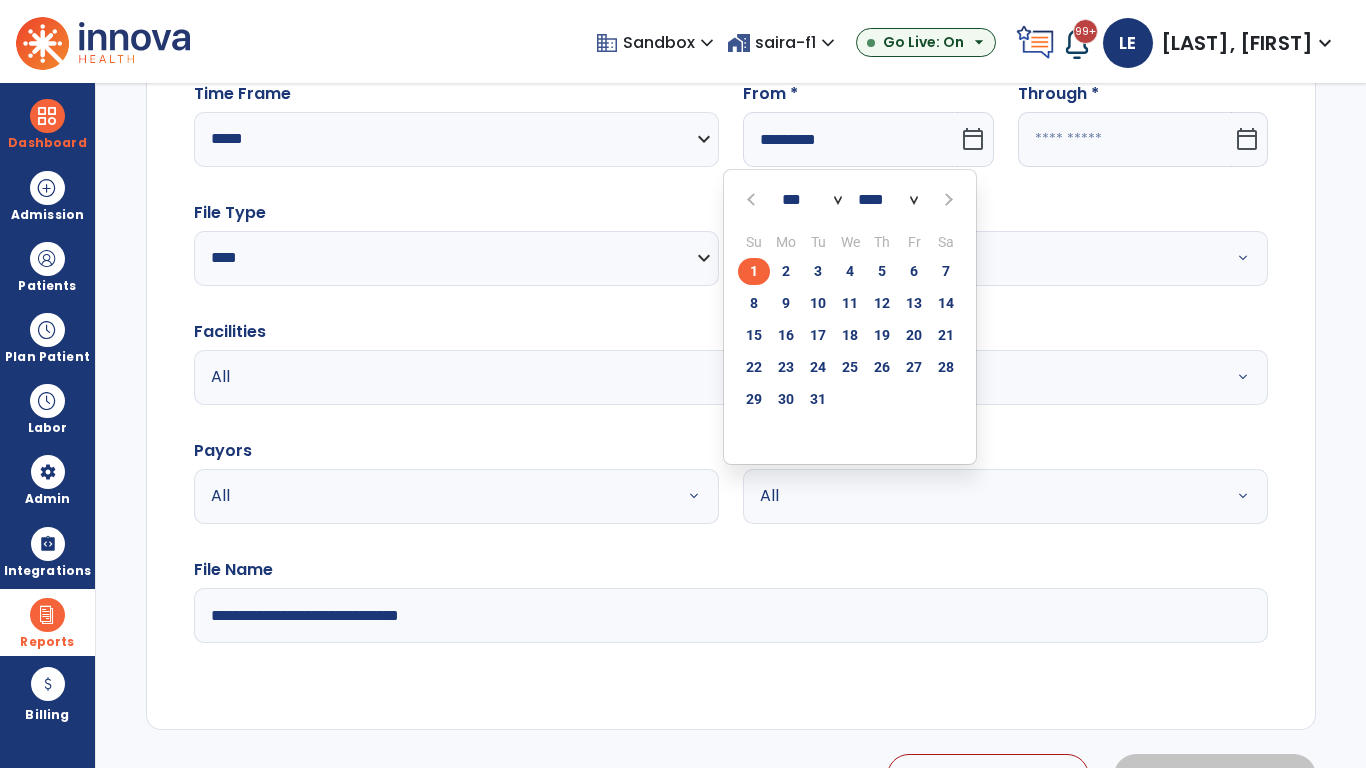 click 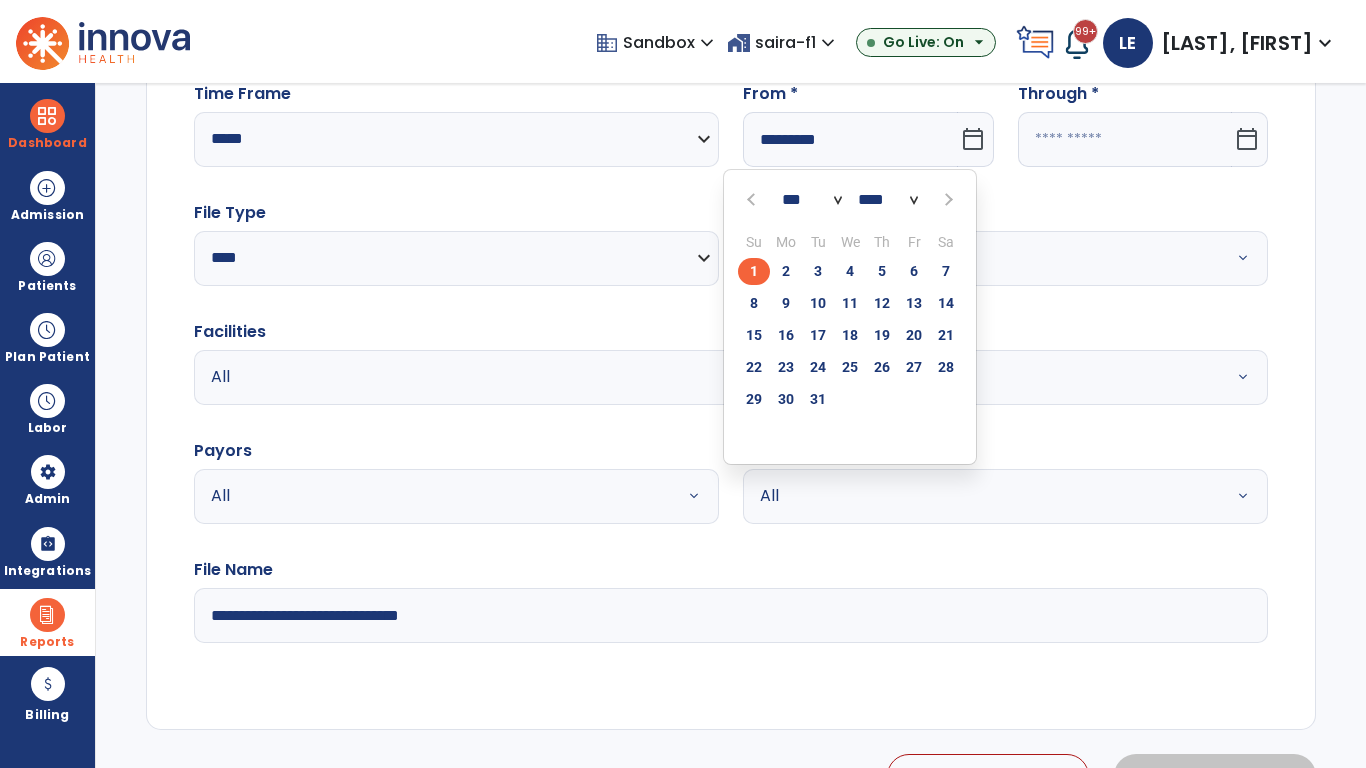 select on "*" 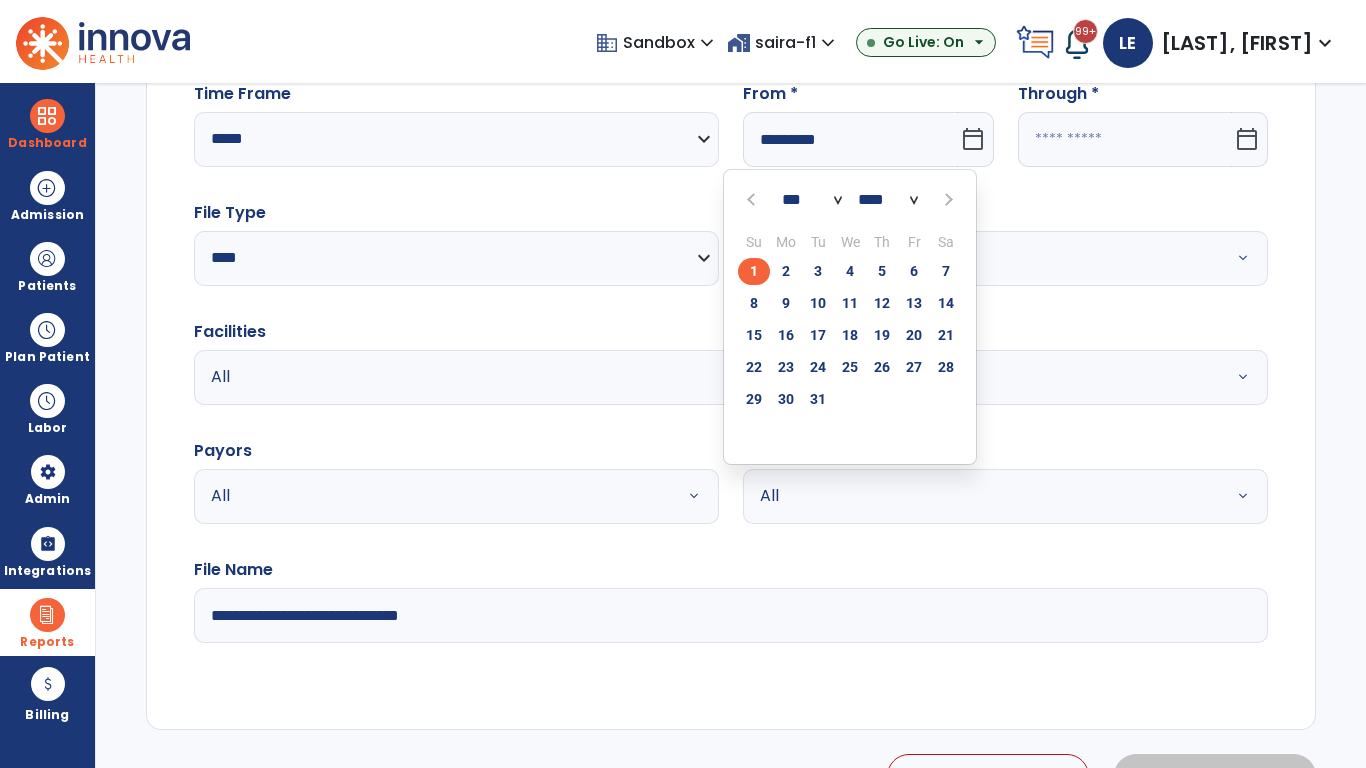 select on "****" 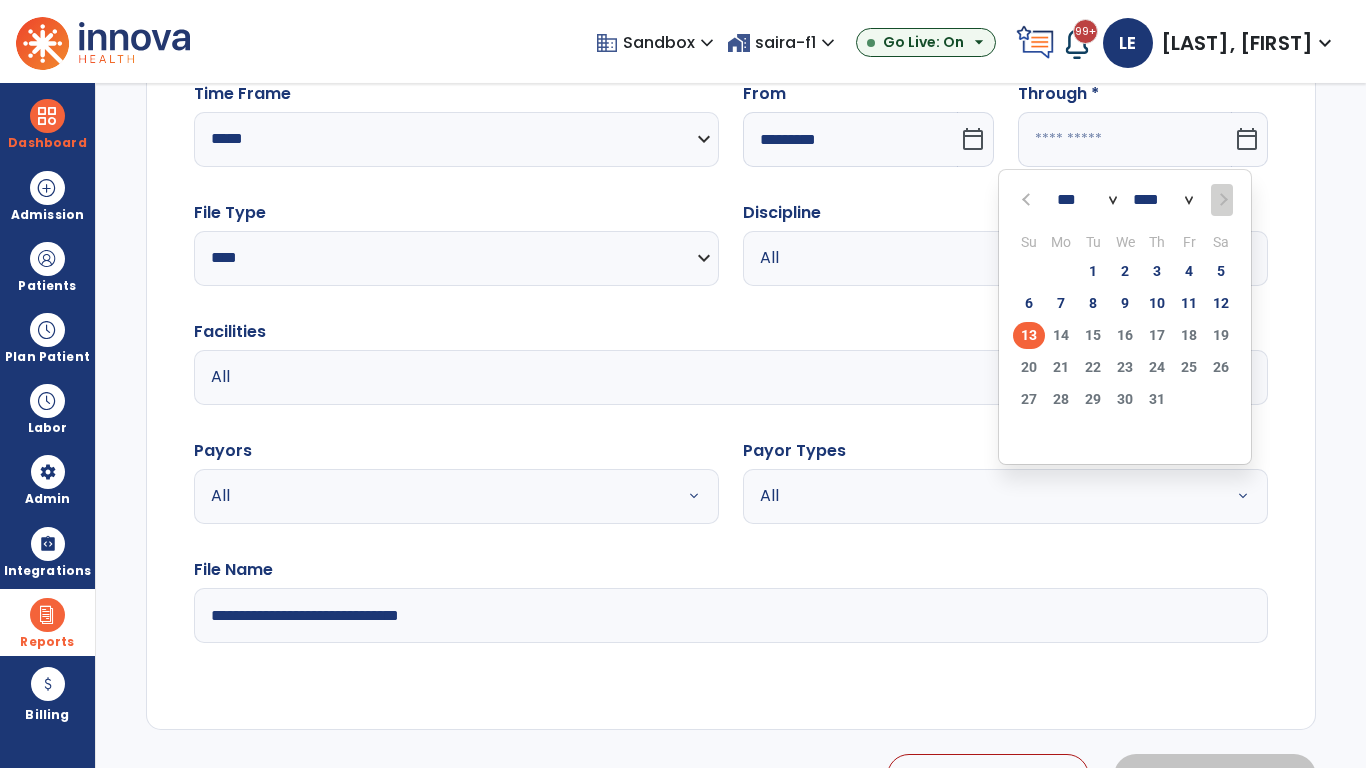 select on "*" 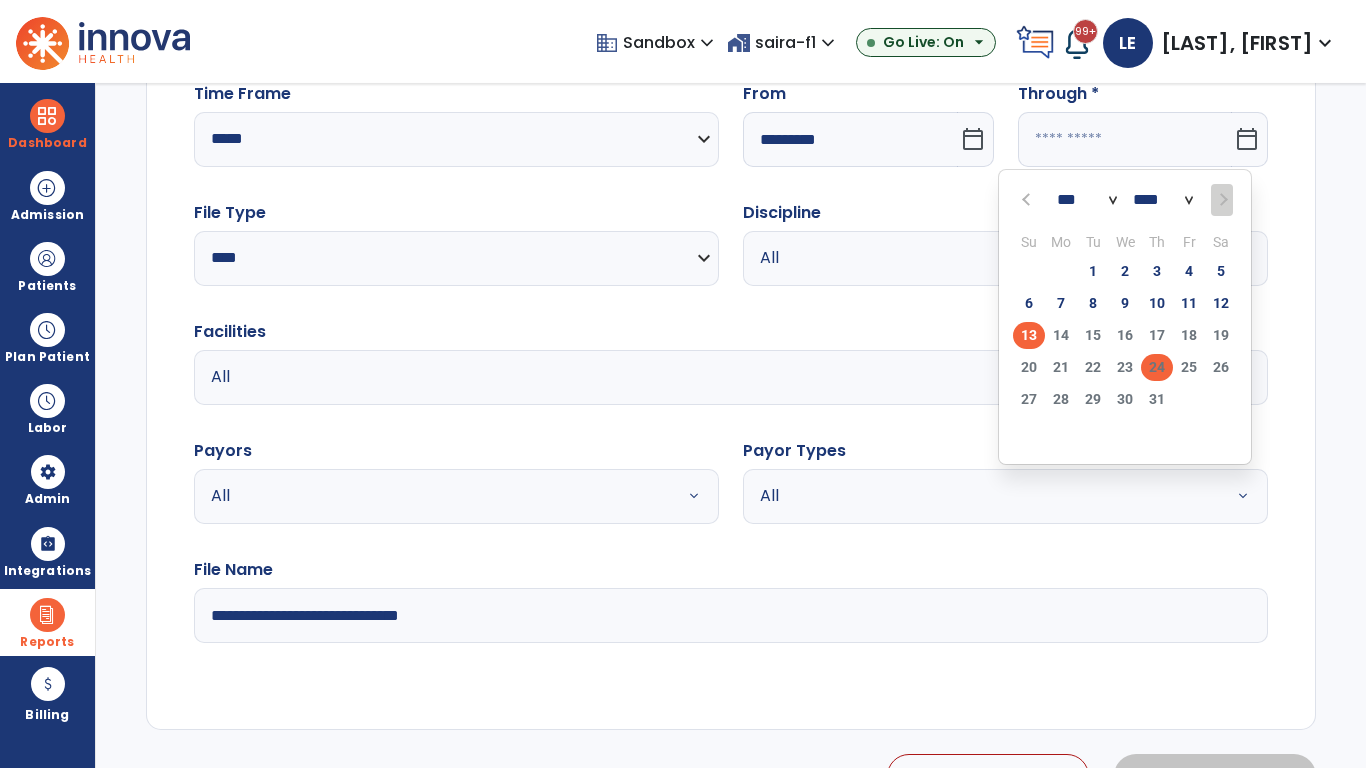 click on "24" 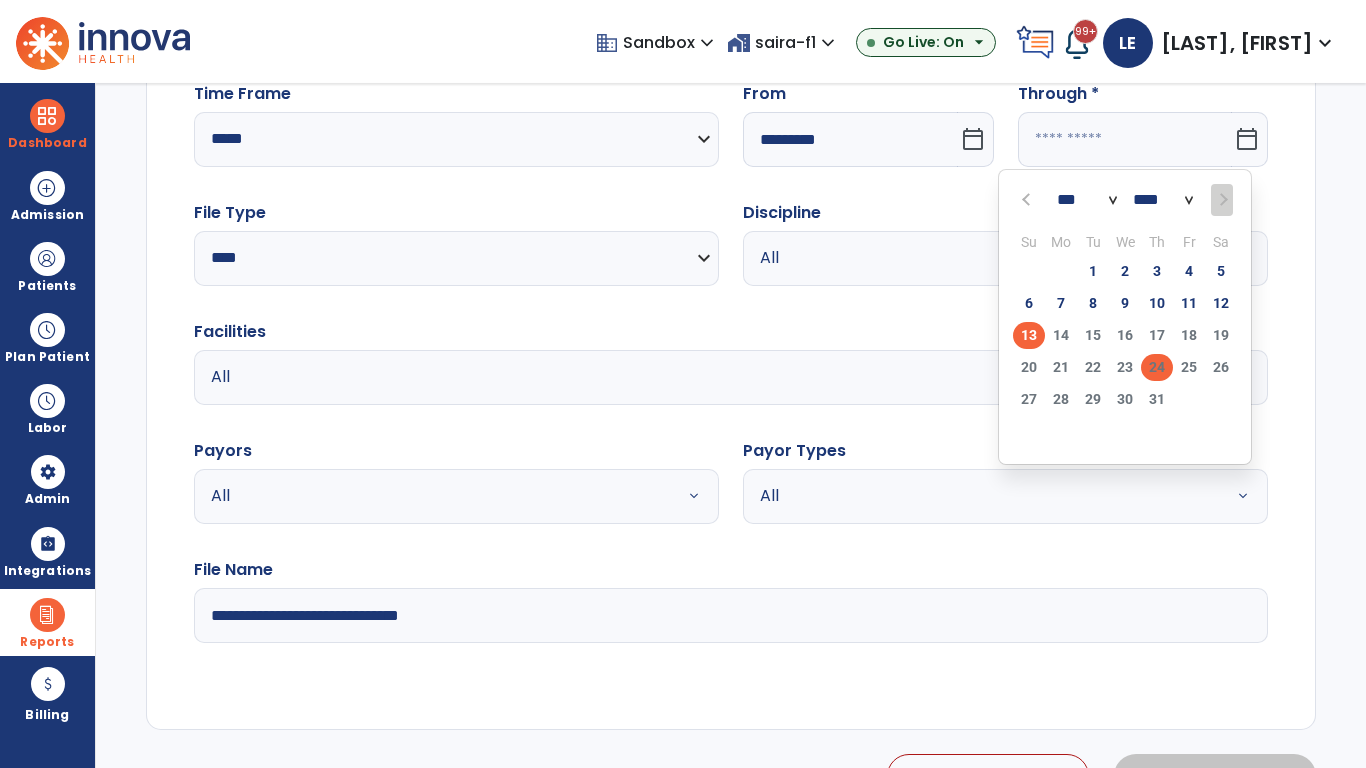 type on "**********" 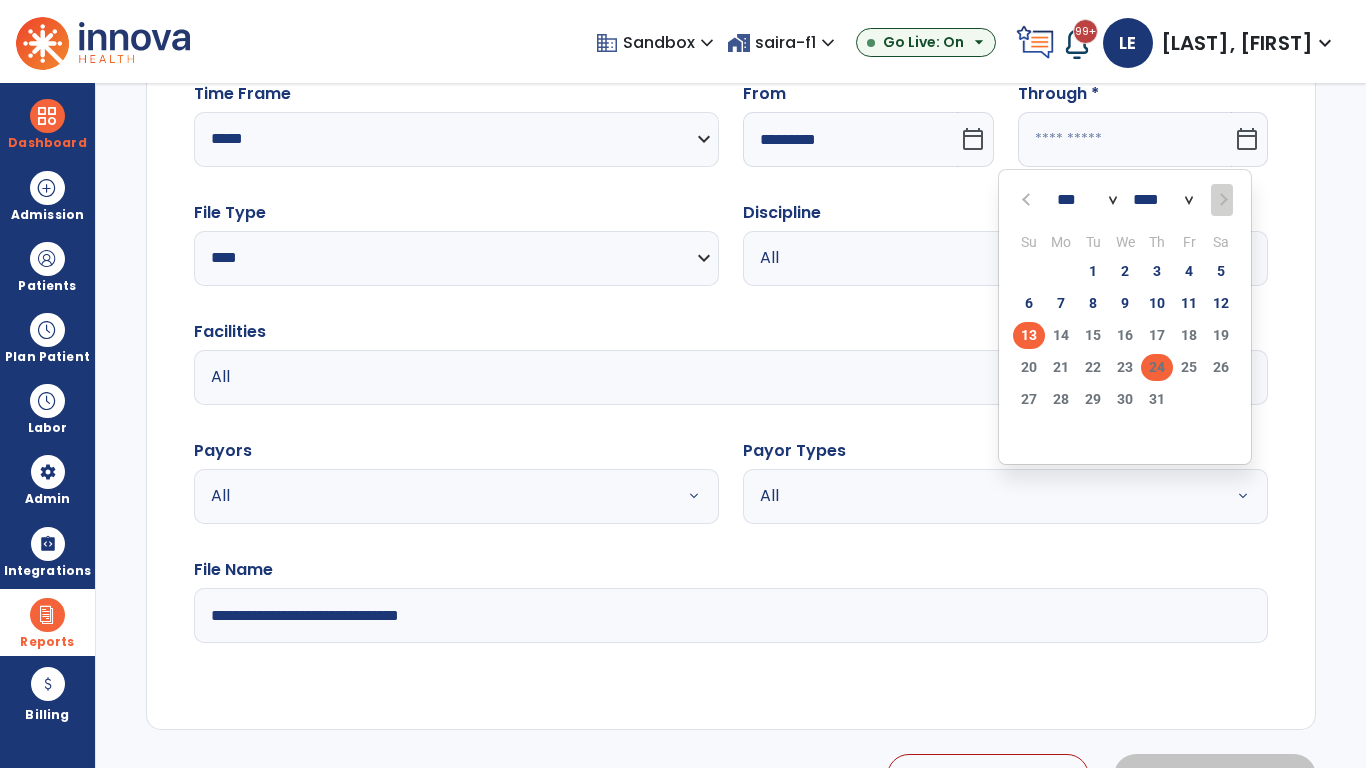 type on "*********" 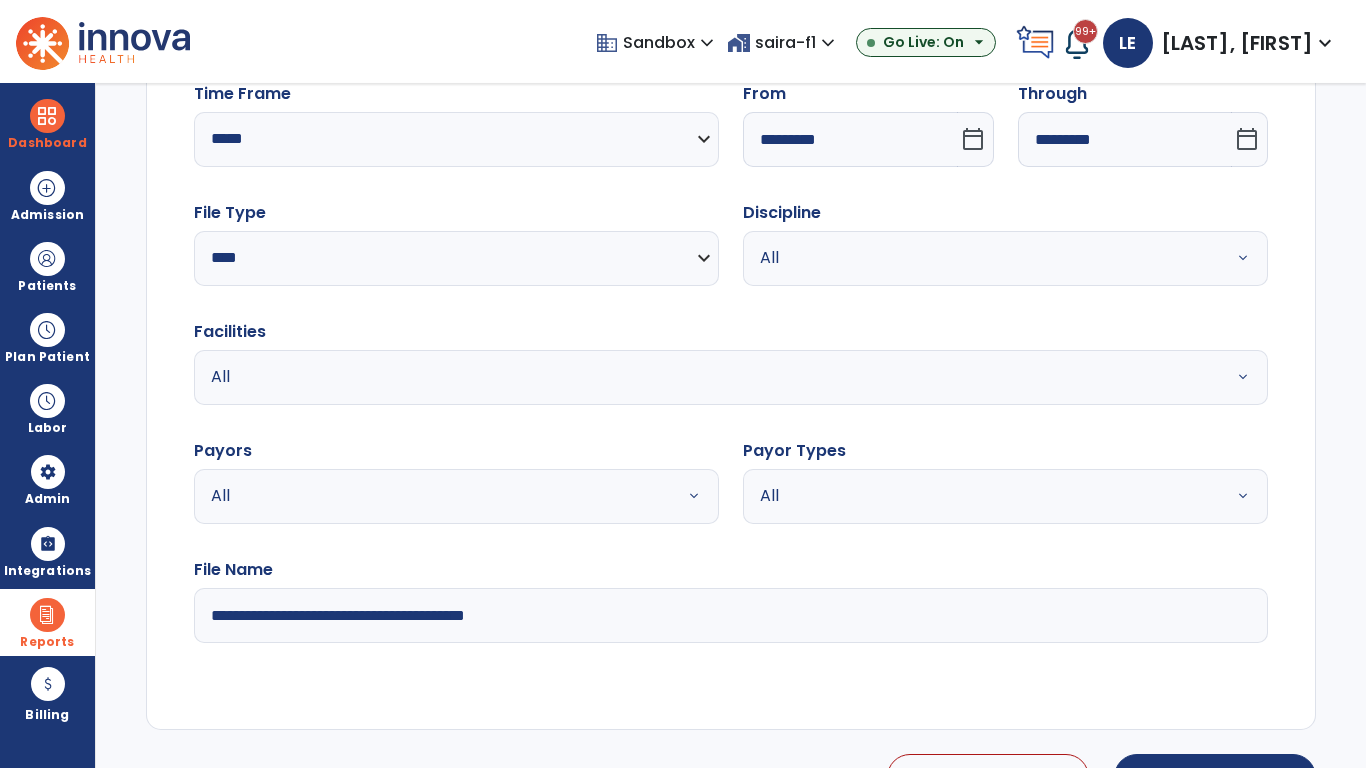 click on "All" at bounding box center [981, 258] 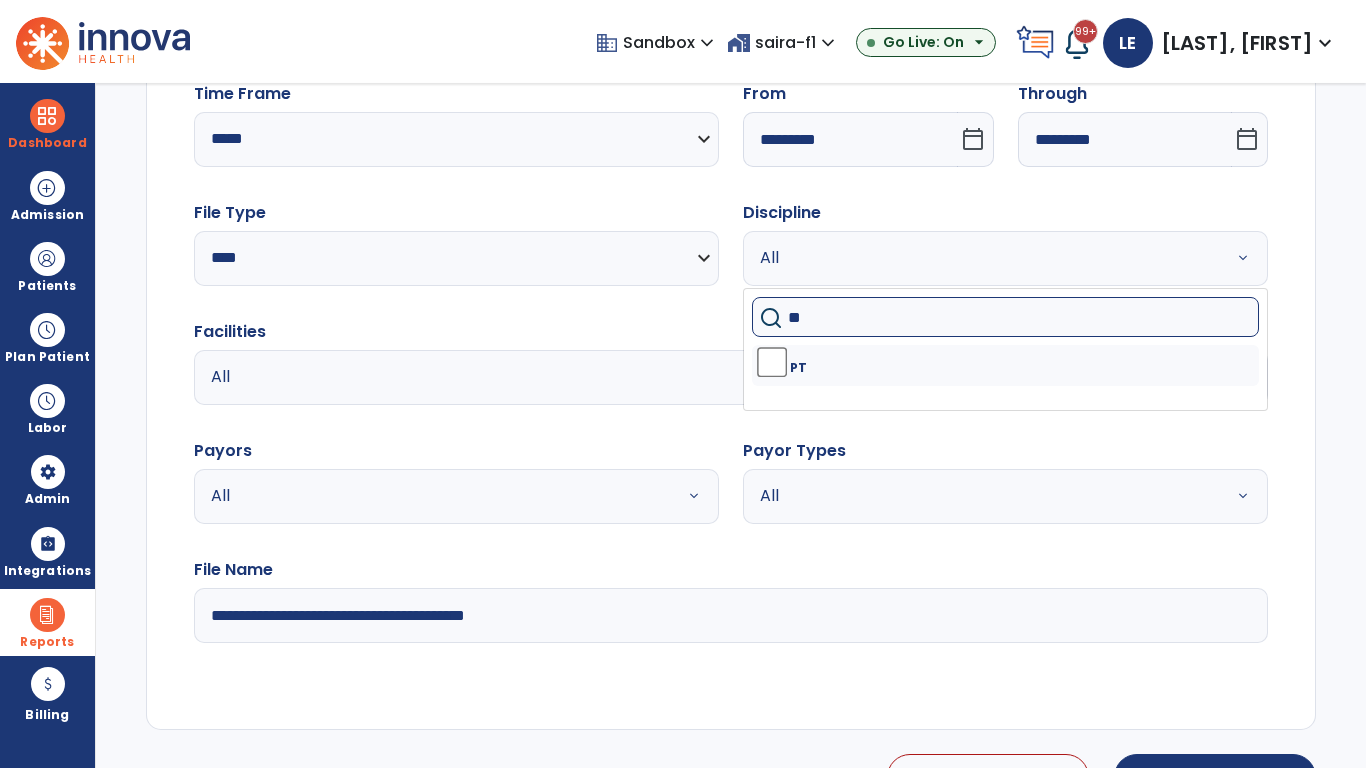 type on "**" 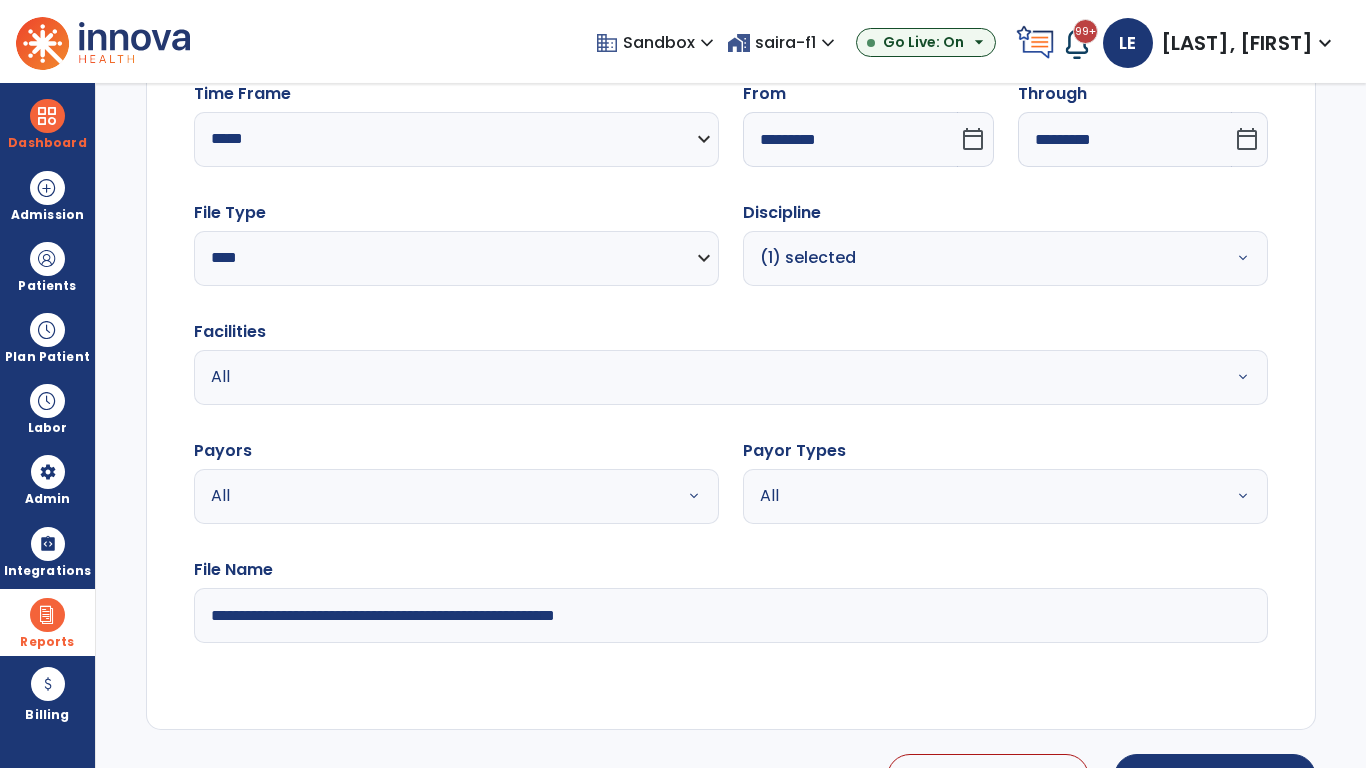 type on "**********" 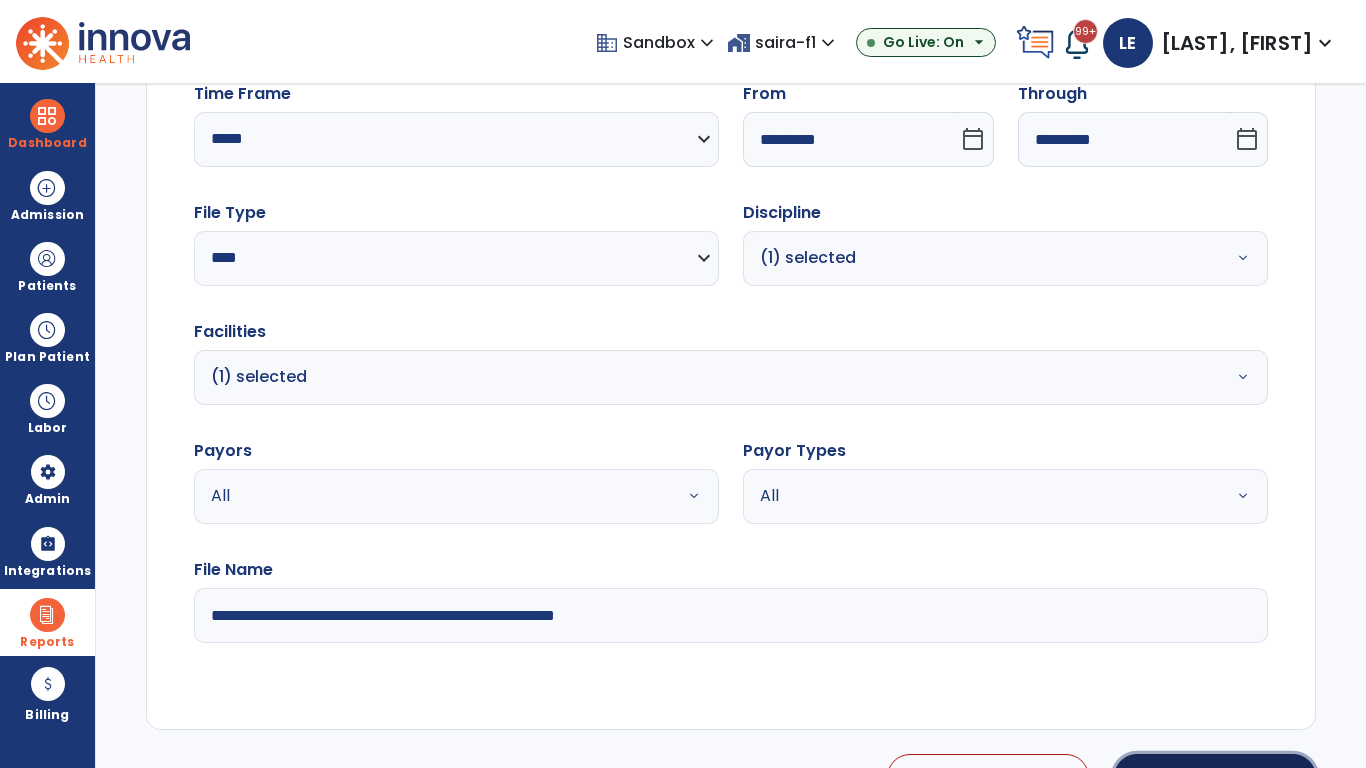 click on "Generate Report" 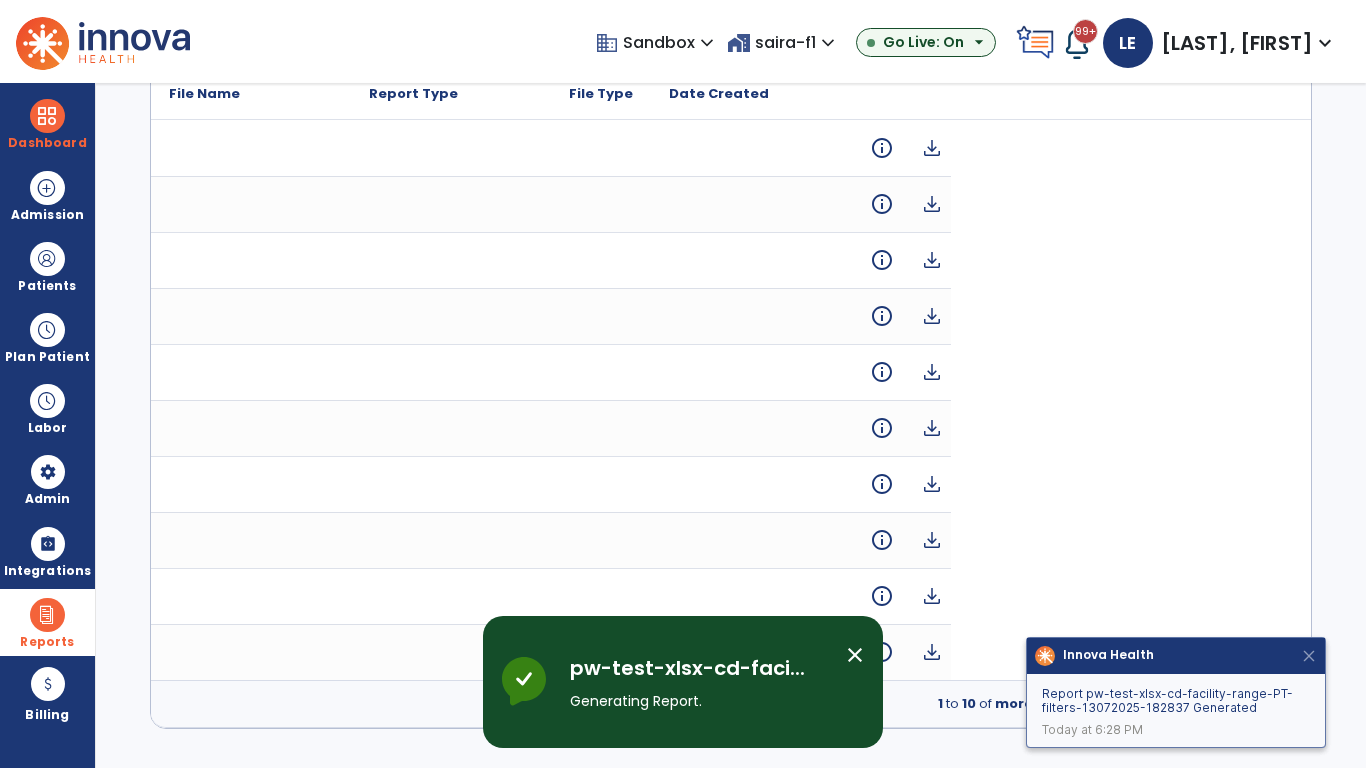 scroll, scrollTop: 0, scrollLeft: 0, axis: both 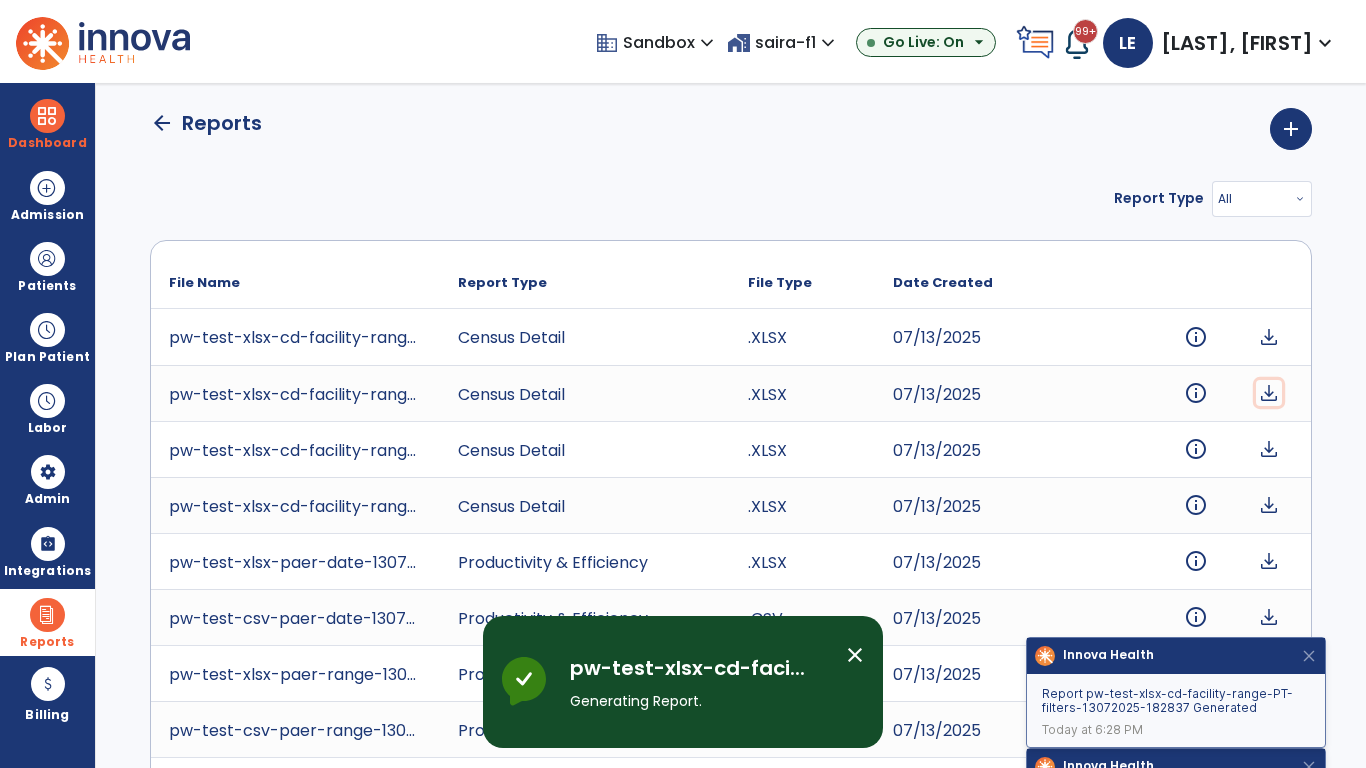 click on "download" 